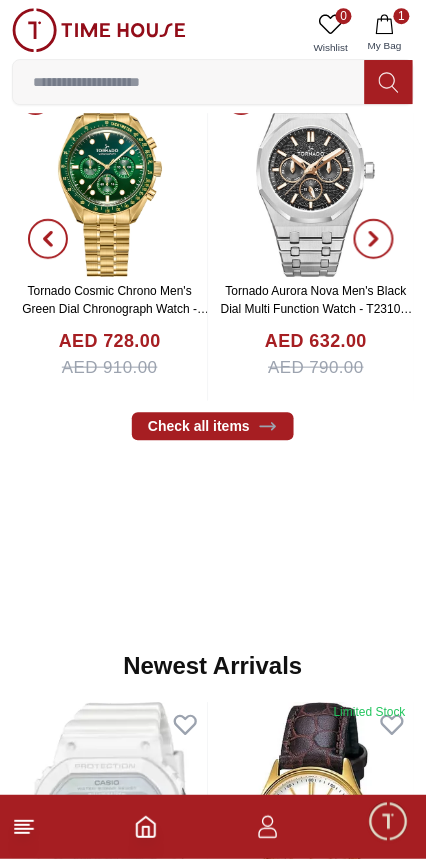 scroll, scrollTop: 0, scrollLeft: 0, axis: both 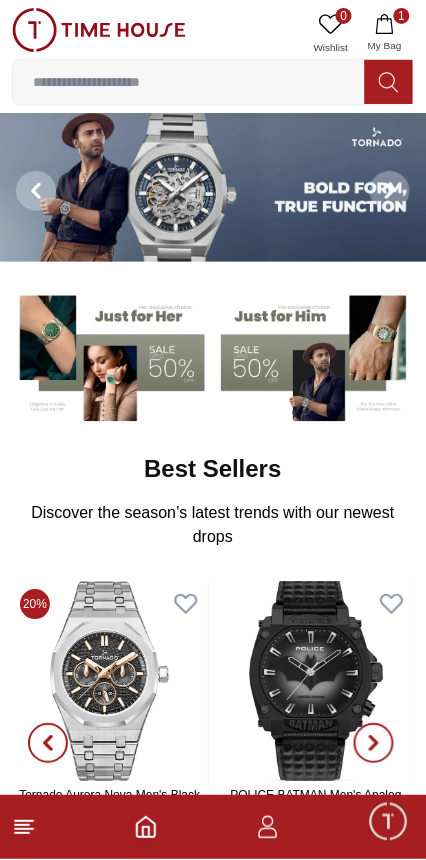 click 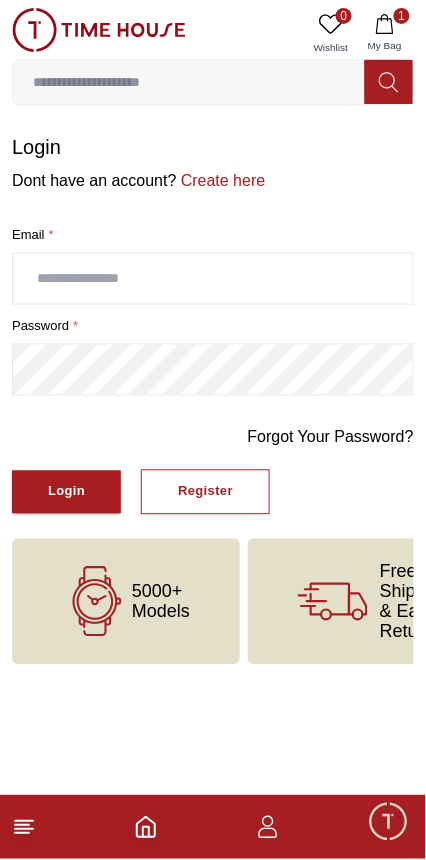 click on "Register" at bounding box center (205, 492) 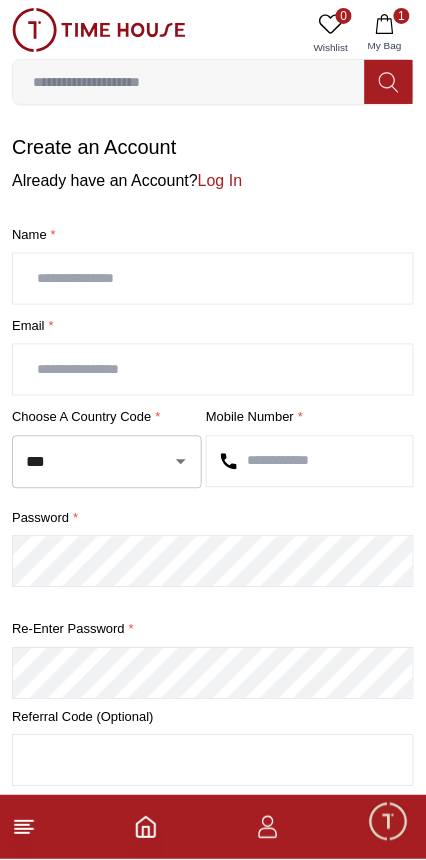 click 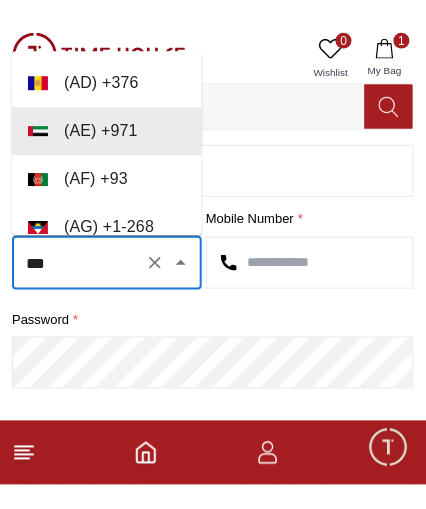 scroll, scrollTop: 231, scrollLeft: 0, axis: vertical 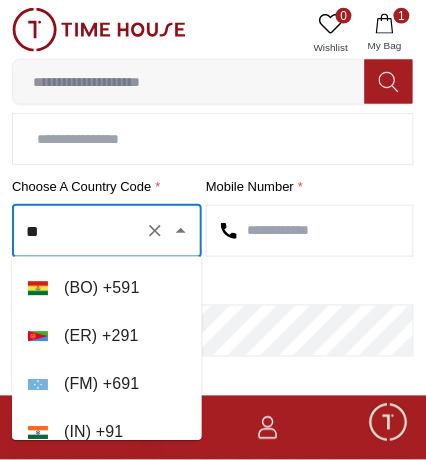 click on "[COUNTRY_CODE] + [PHONE]" at bounding box center [107, 433] 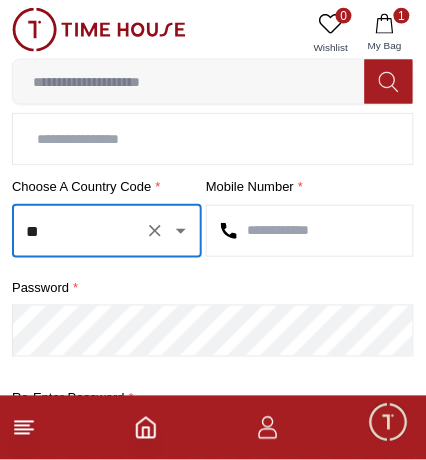 type on "**" 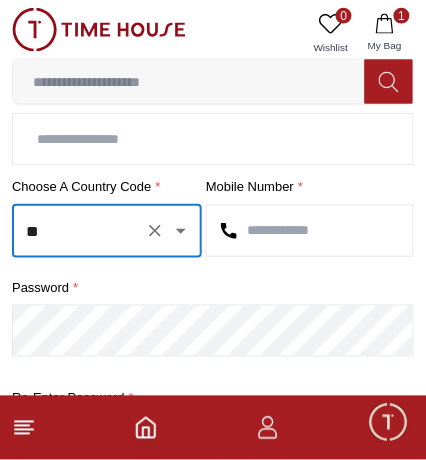 click at bounding box center (310, 231) 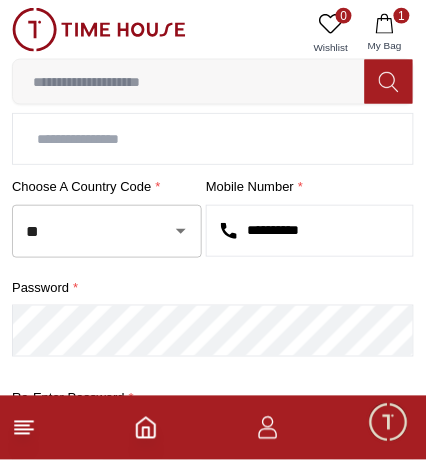 type on "**********" 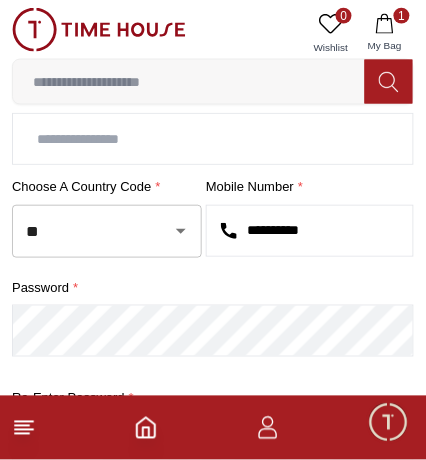 type on "**********" 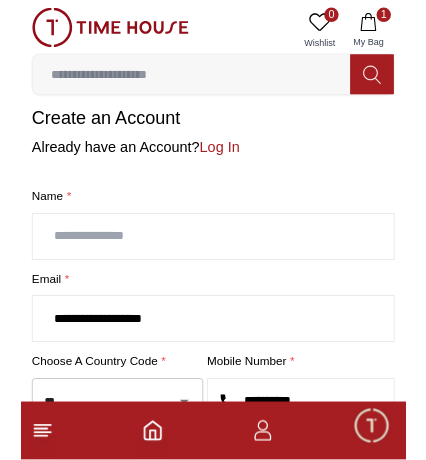 scroll, scrollTop: 0, scrollLeft: 0, axis: both 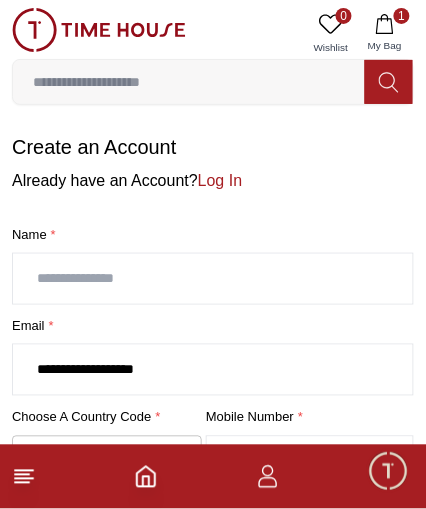 click at bounding box center (213, 279) 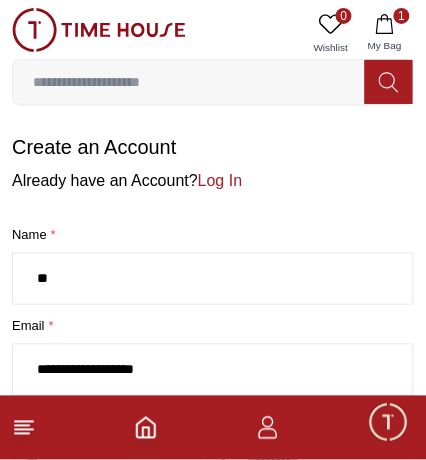 type on "**********" 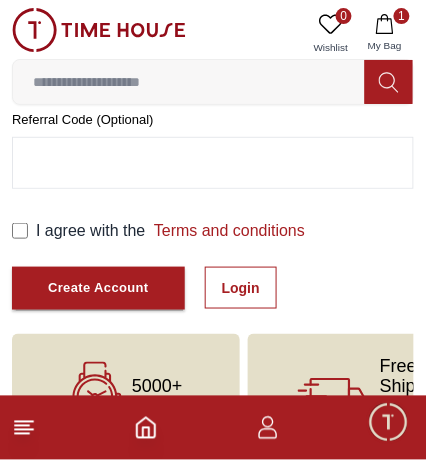 scroll, scrollTop: 603, scrollLeft: 0, axis: vertical 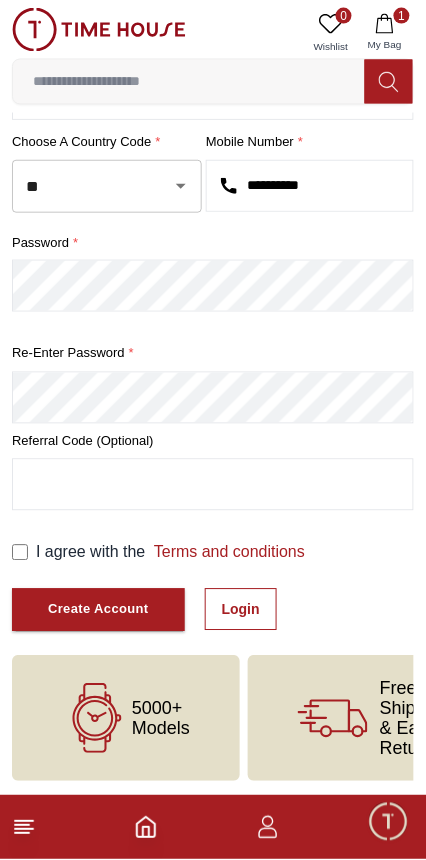 click on "Create Account" at bounding box center (98, 610) 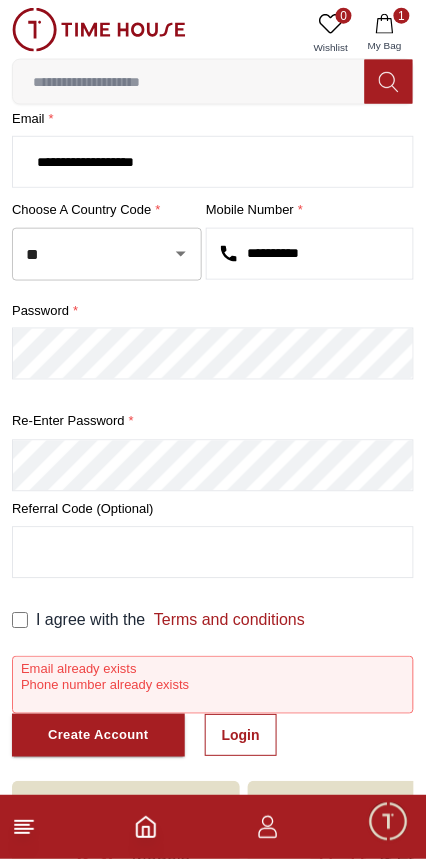 scroll, scrollTop: 334, scrollLeft: 0, axis: vertical 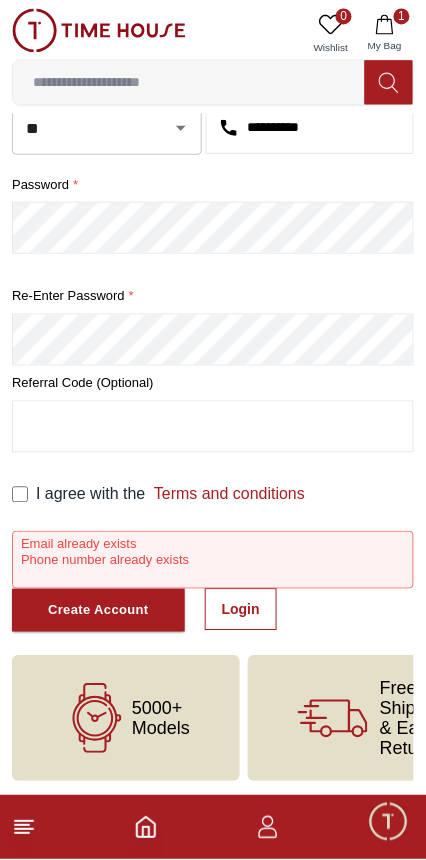 click on "Login" at bounding box center (241, 610) 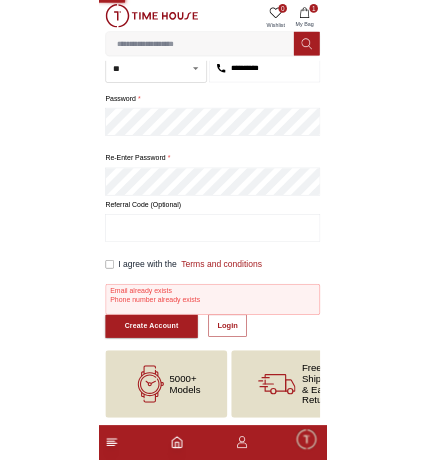 scroll, scrollTop: 0, scrollLeft: 0, axis: both 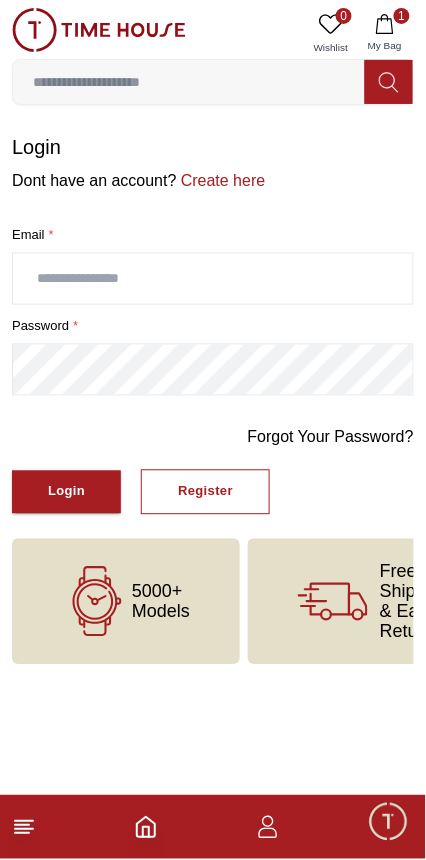 click at bounding box center [213, 279] 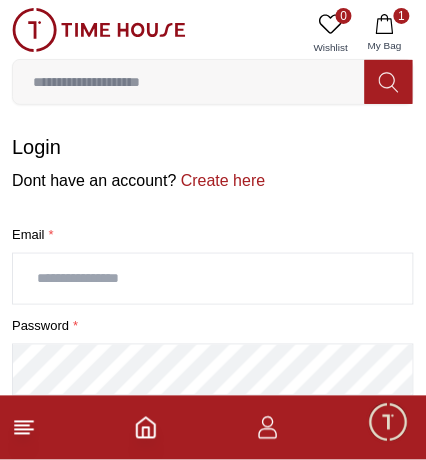 type on "**********" 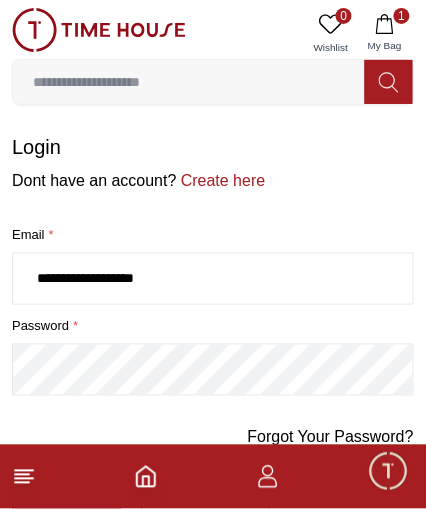 click on "password   *" at bounding box center [213, 327] 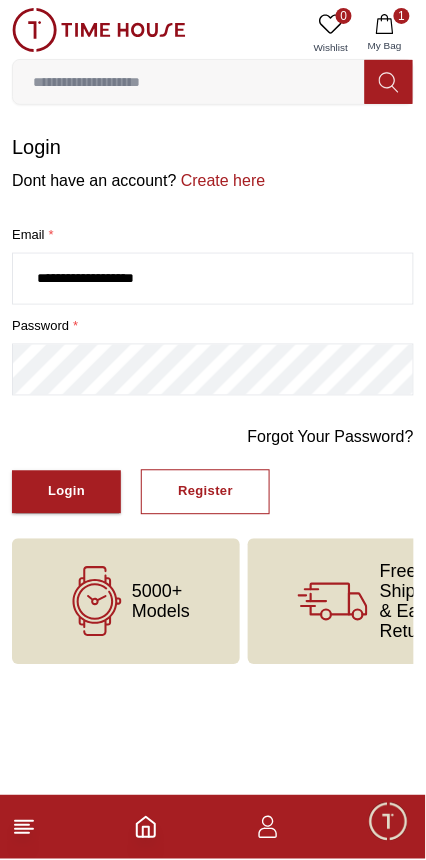 click on "Login" at bounding box center (66, 492) 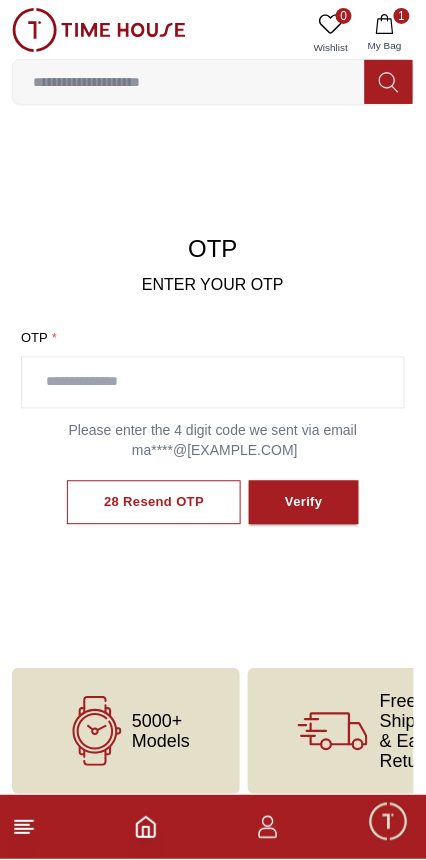 click at bounding box center (213, 383) 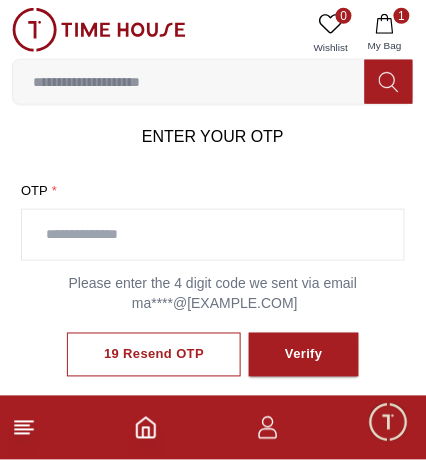 scroll, scrollTop: 148, scrollLeft: 0, axis: vertical 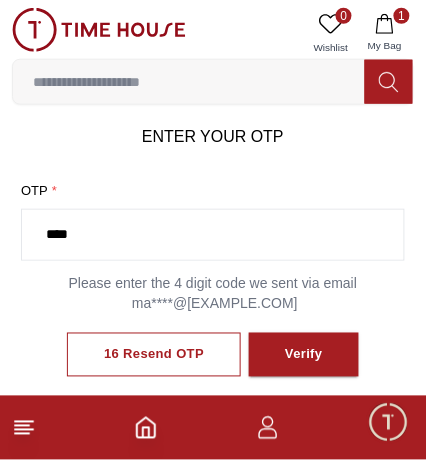 click on "Verify" at bounding box center [304, 355] 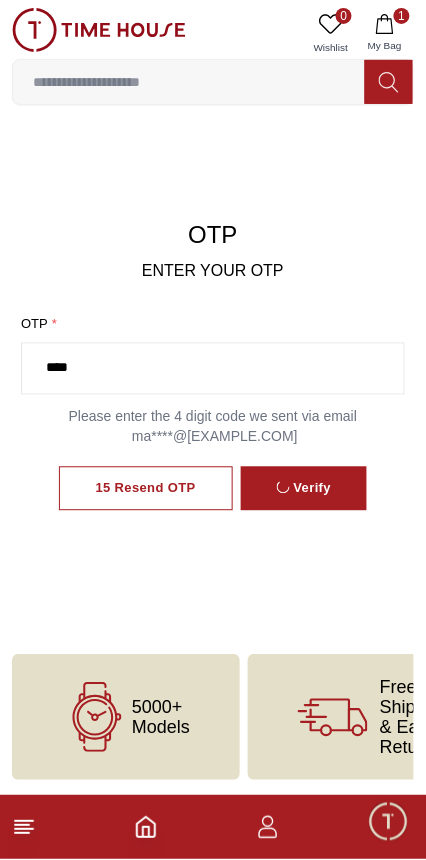 scroll, scrollTop: 56, scrollLeft: 0, axis: vertical 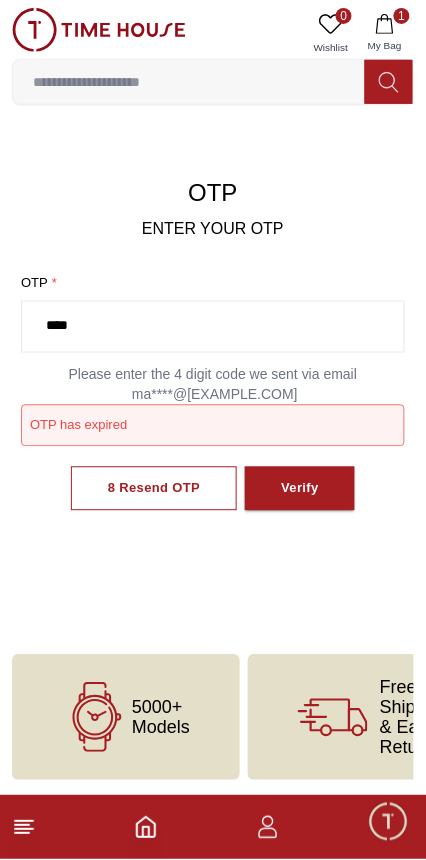 click on "Verify" at bounding box center (300, 489) 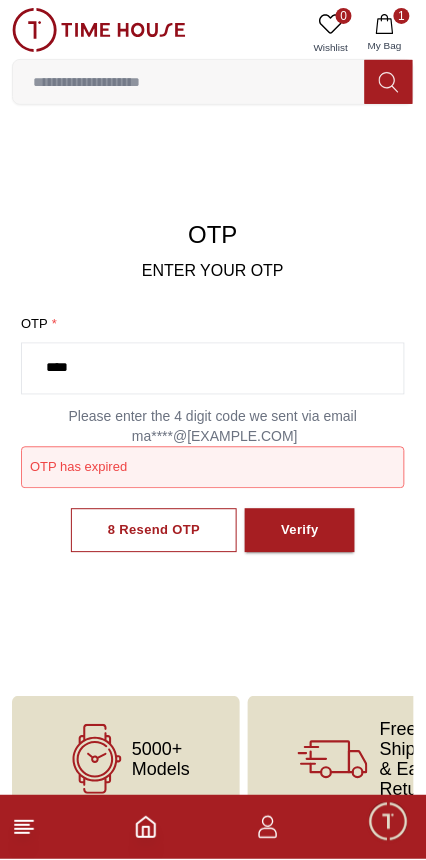 scroll, scrollTop: 56, scrollLeft: 0, axis: vertical 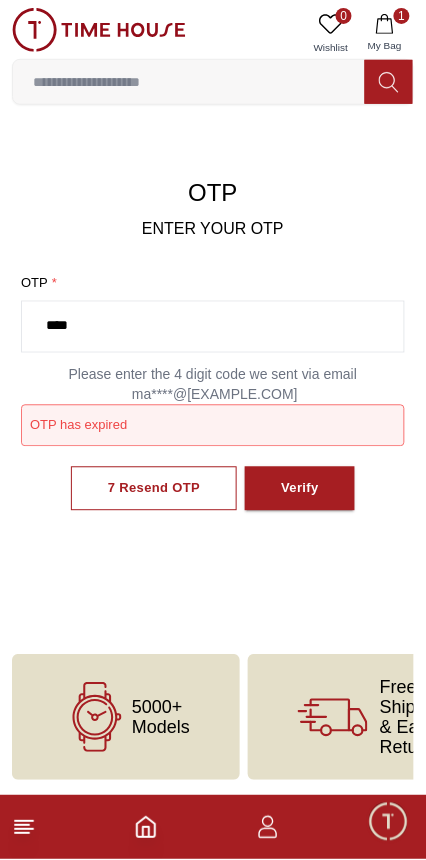 click on "[NUMBER] Resend OTP Verify" at bounding box center [213, 489] 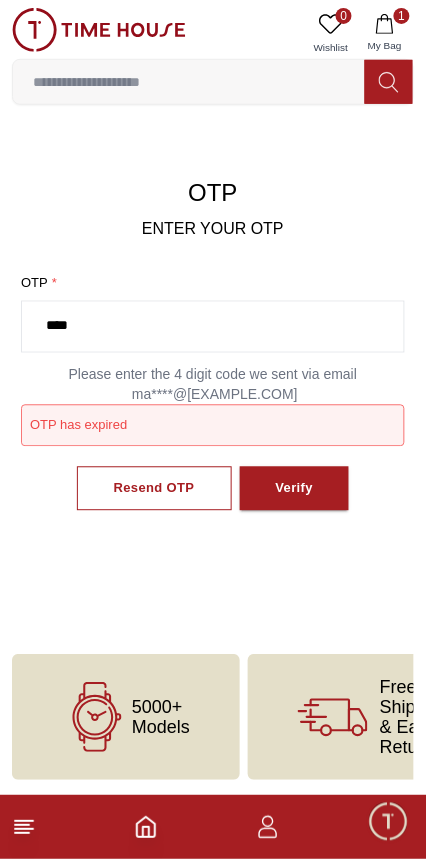 click on "Resend OTP" at bounding box center (154, 489) 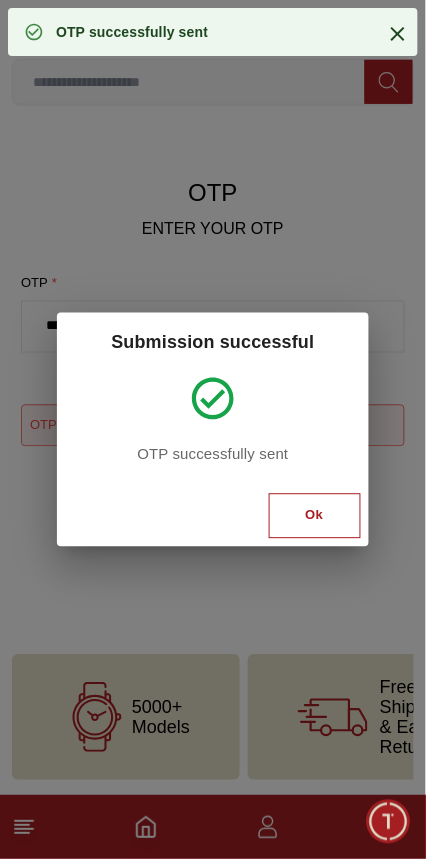 click on "Ok" at bounding box center (315, 516) 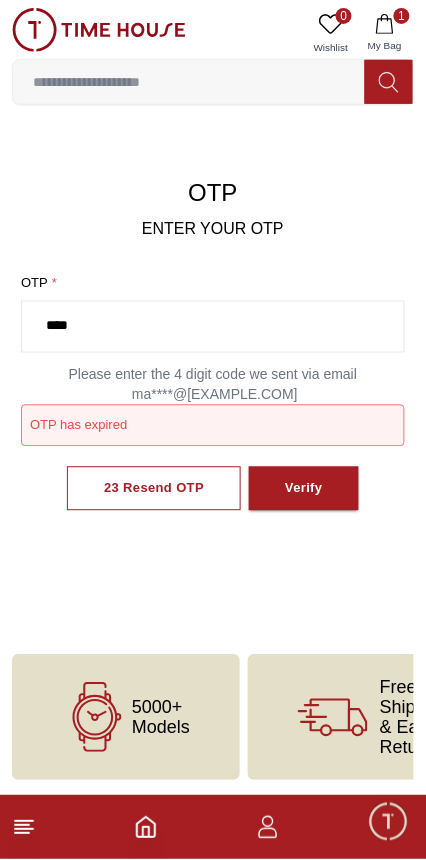 click on "****" at bounding box center [213, 327] 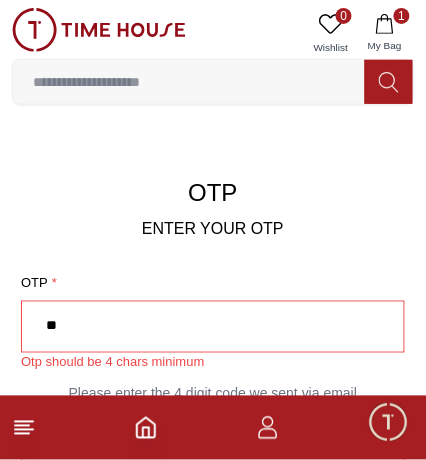 type on "*" 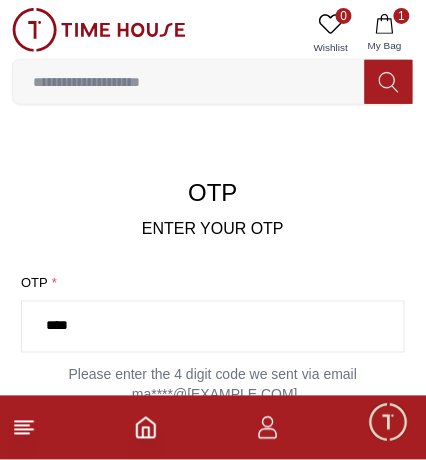 type on "****" 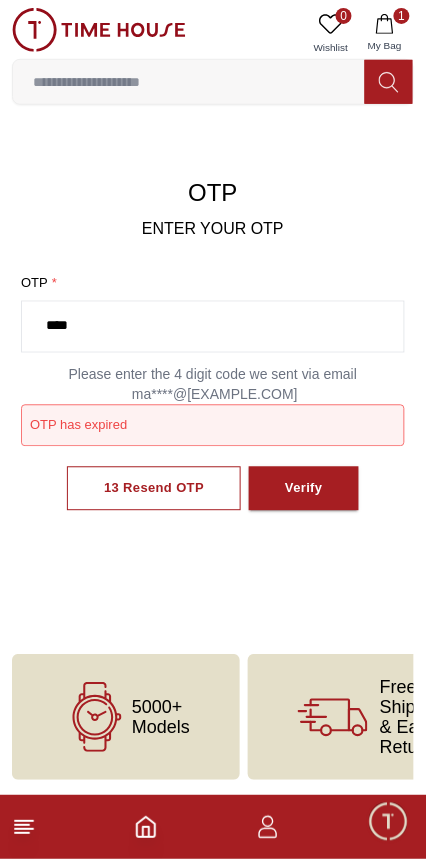 click on "Verify" at bounding box center (304, 489) 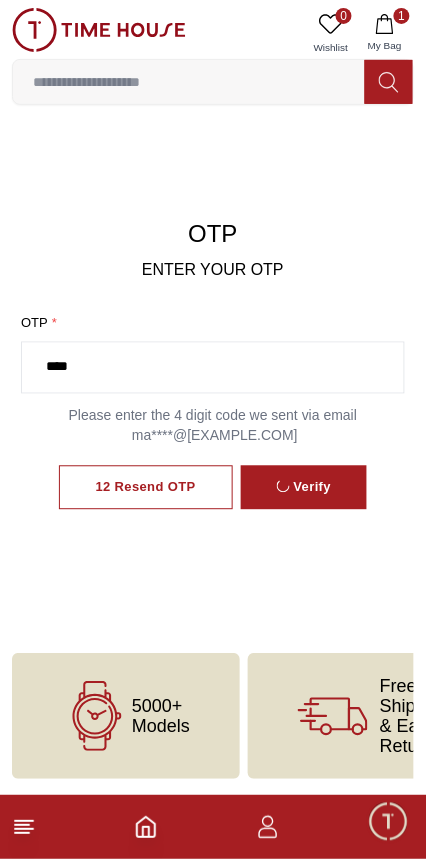 scroll, scrollTop: 14, scrollLeft: 0, axis: vertical 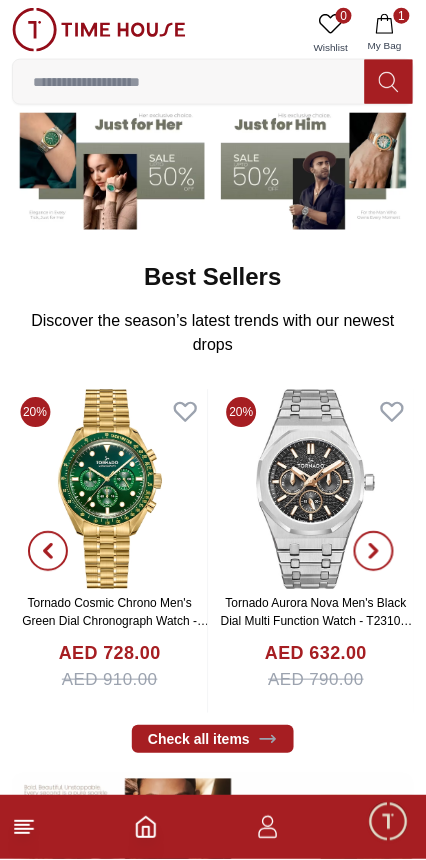 click on "1" at bounding box center [213, 828] 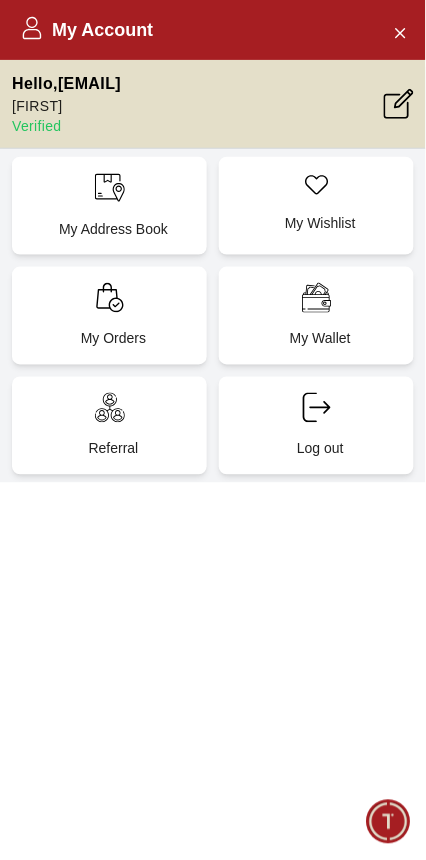 click on "My Address Book" at bounding box center (113, 229) 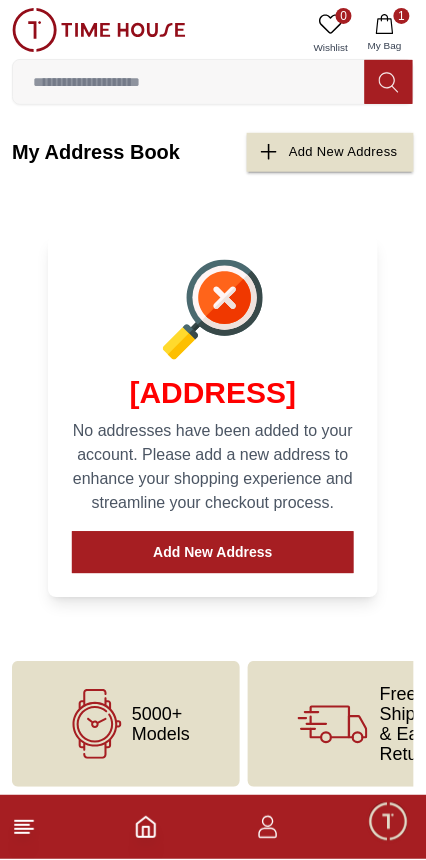 scroll, scrollTop: 43, scrollLeft: 0, axis: vertical 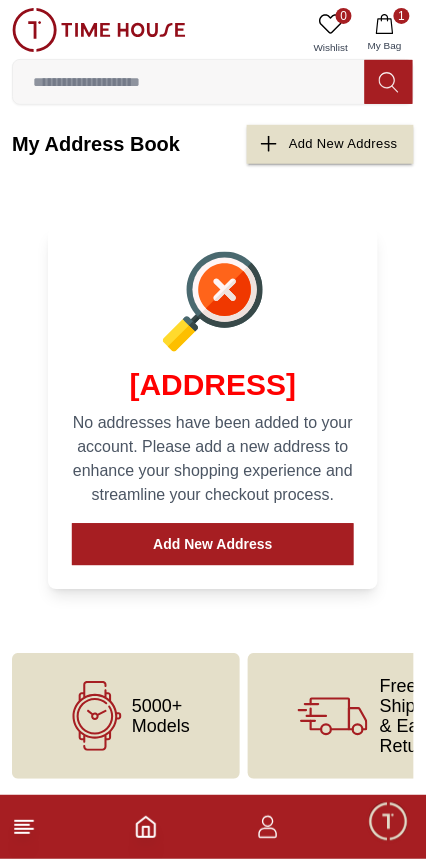click at bounding box center [388, 822] 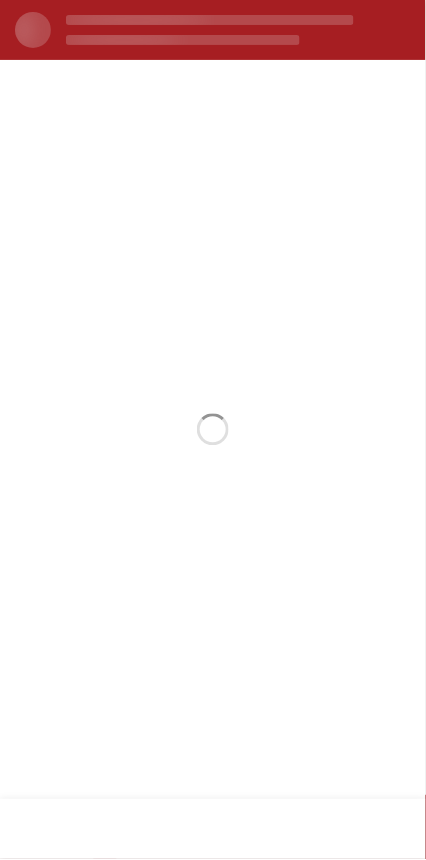 scroll, scrollTop: 0, scrollLeft: 0, axis: both 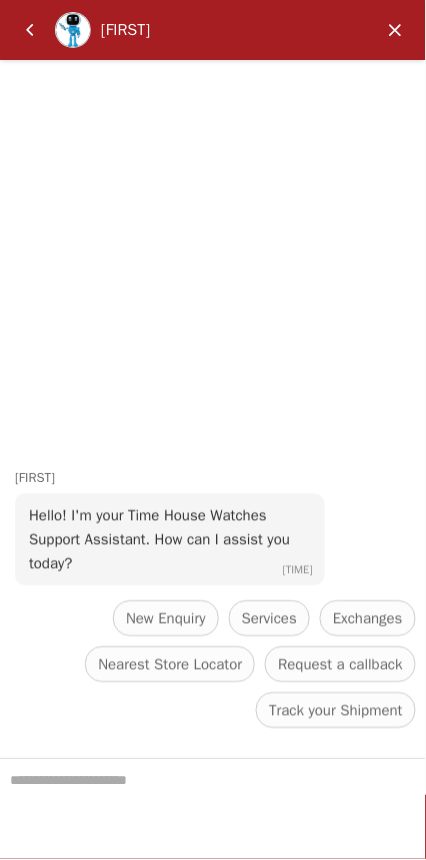click at bounding box center [30, 30] 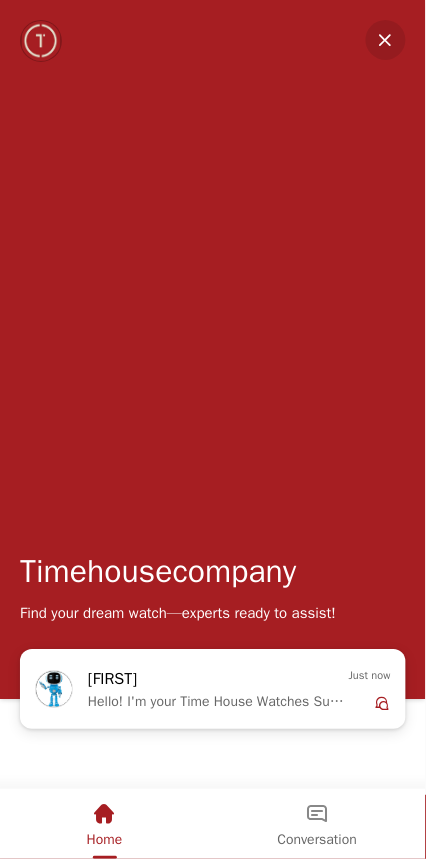 click at bounding box center (386, 40) 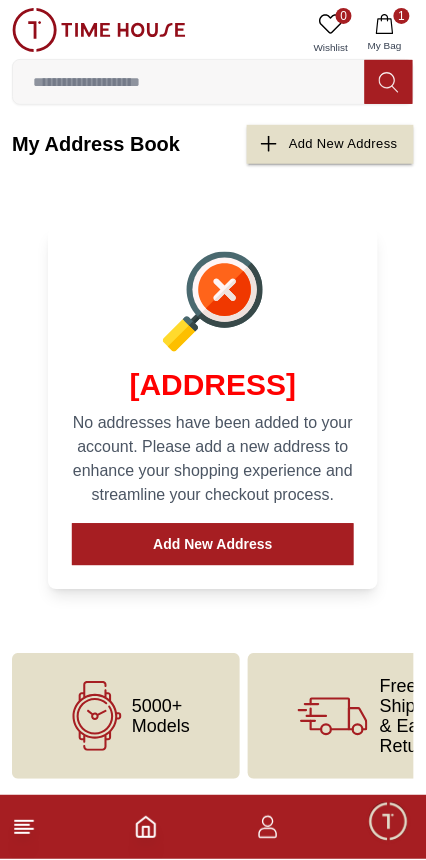 click 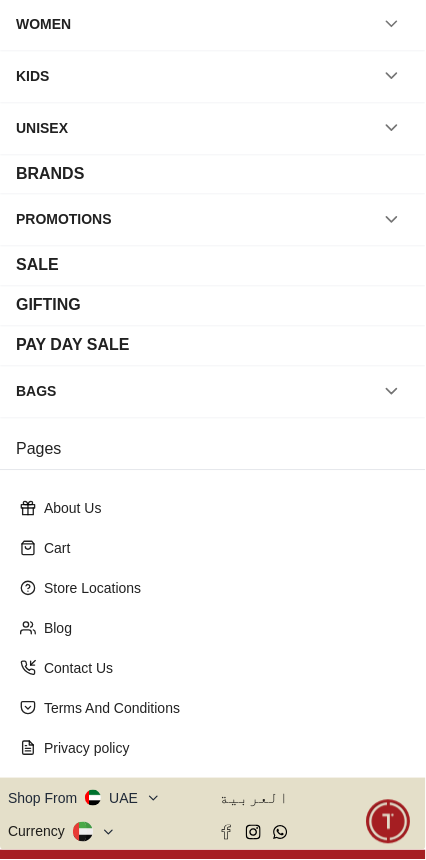 scroll, scrollTop: 164, scrollLeft: 0, axis: vertical 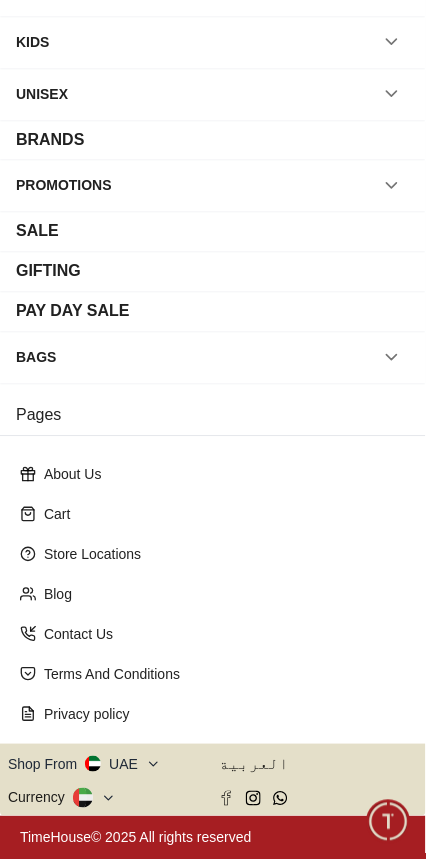 click 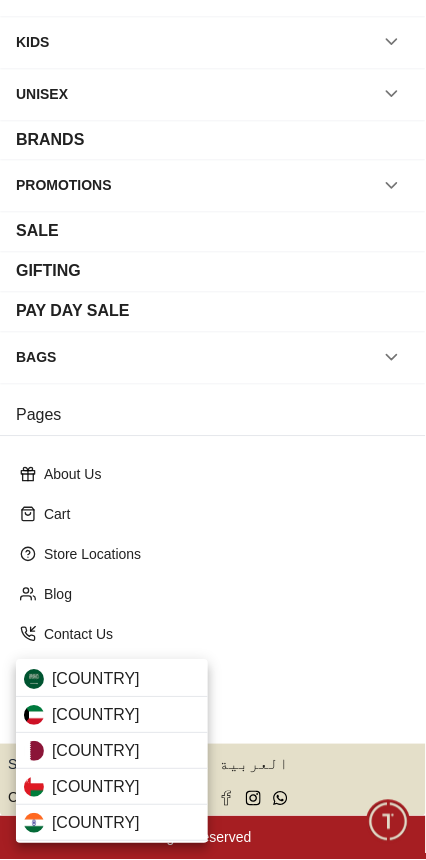scroll, scrollTop: 159, scrollLeft: 0, axis: vertical 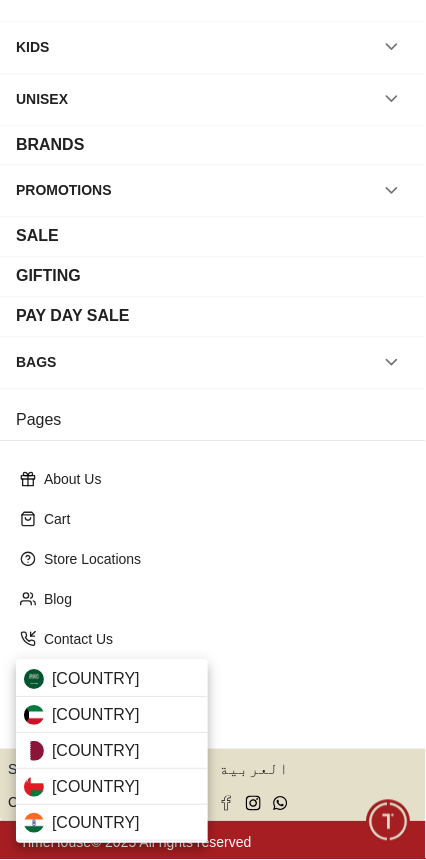 click on "India" at bounding box center (96, 824) 